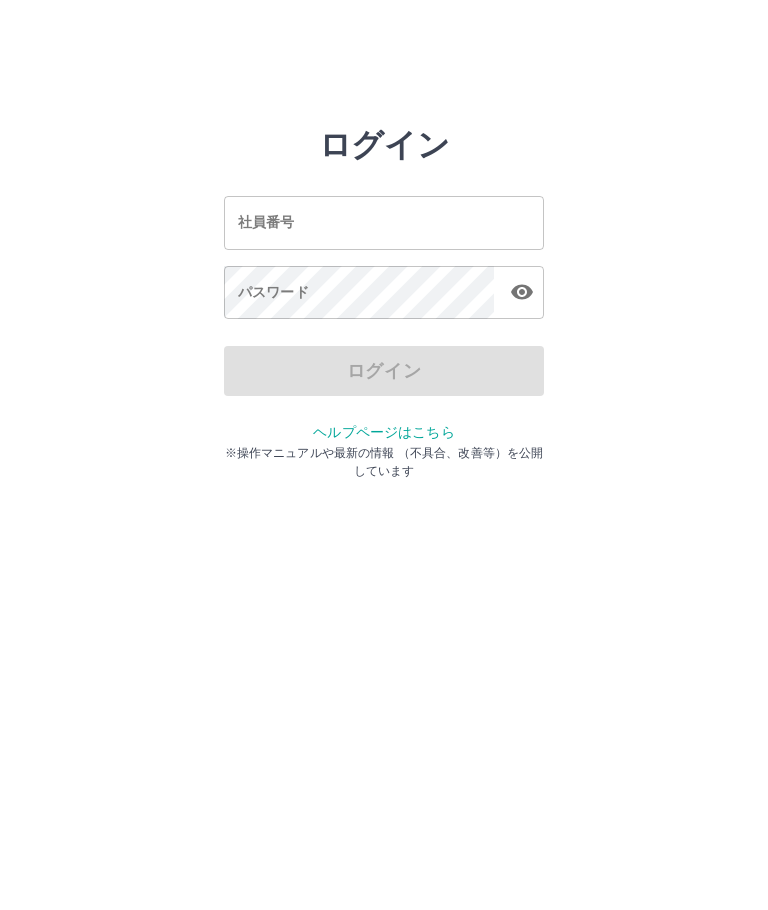 scroll, scrollTop: 0, scrollLeft: 0, axis: both 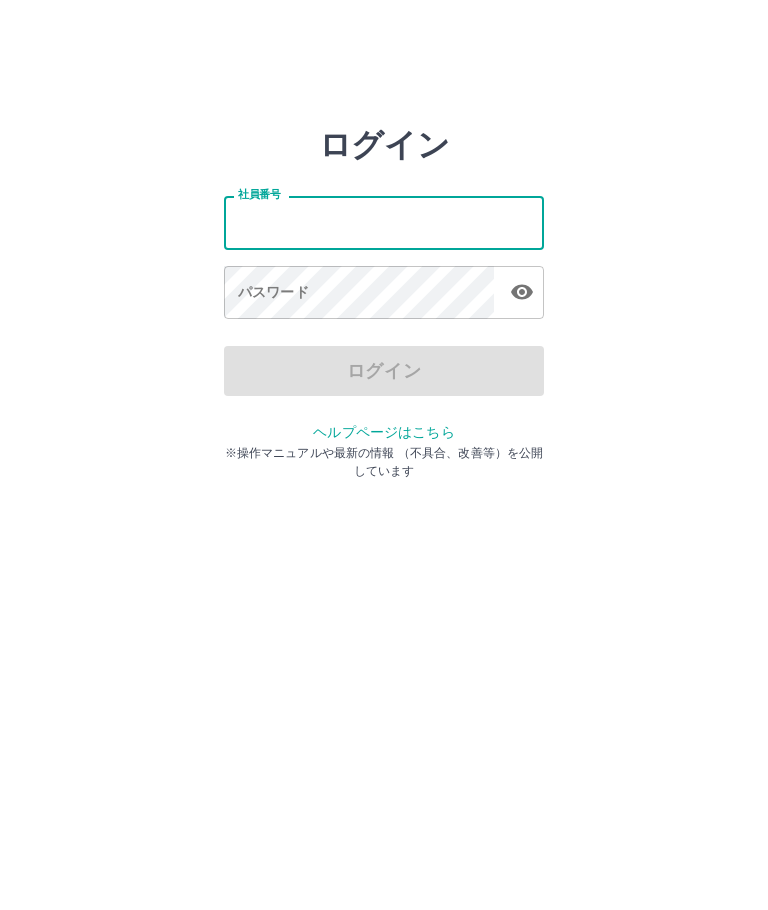 click on "社員番号" at bounding box center [384, 222] 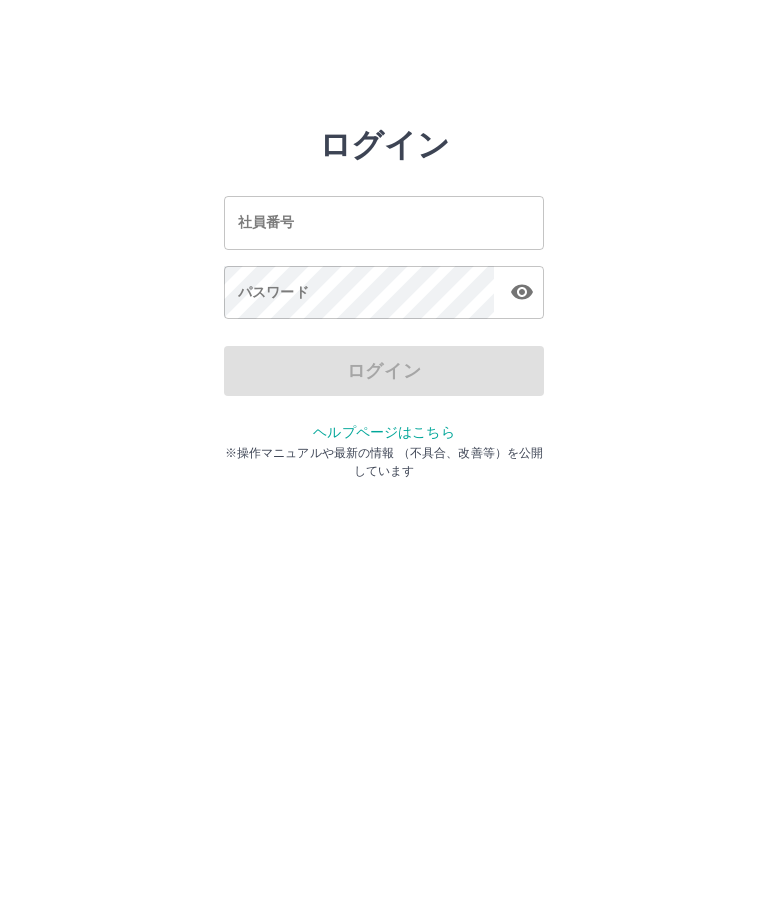 click on "社員番号 社員番号" at bounding box center (384, 222) 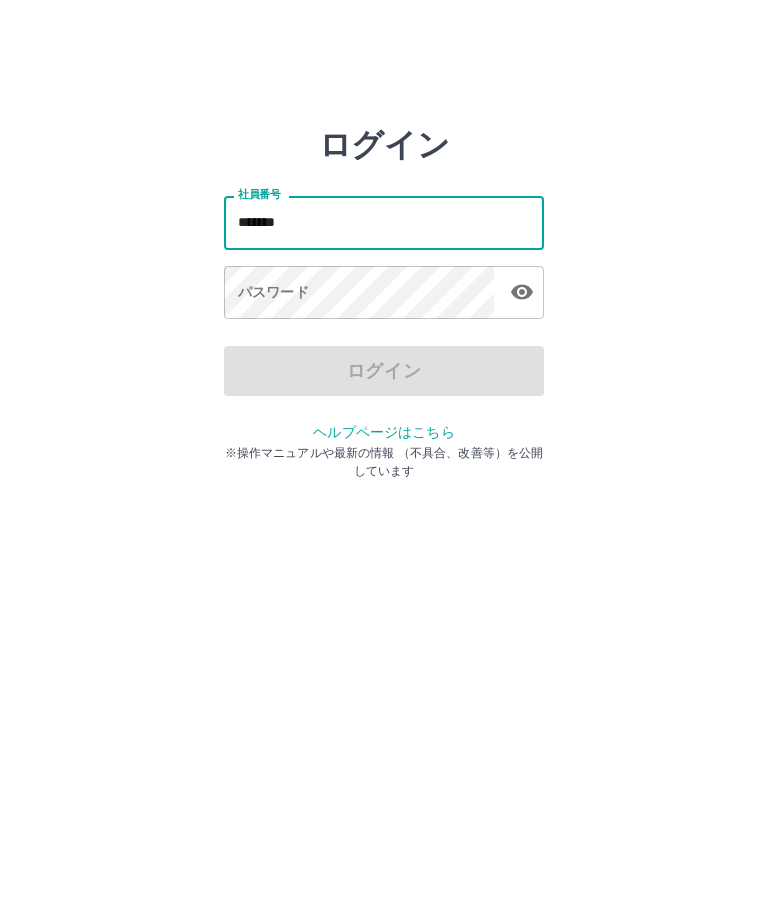 type on "*******" 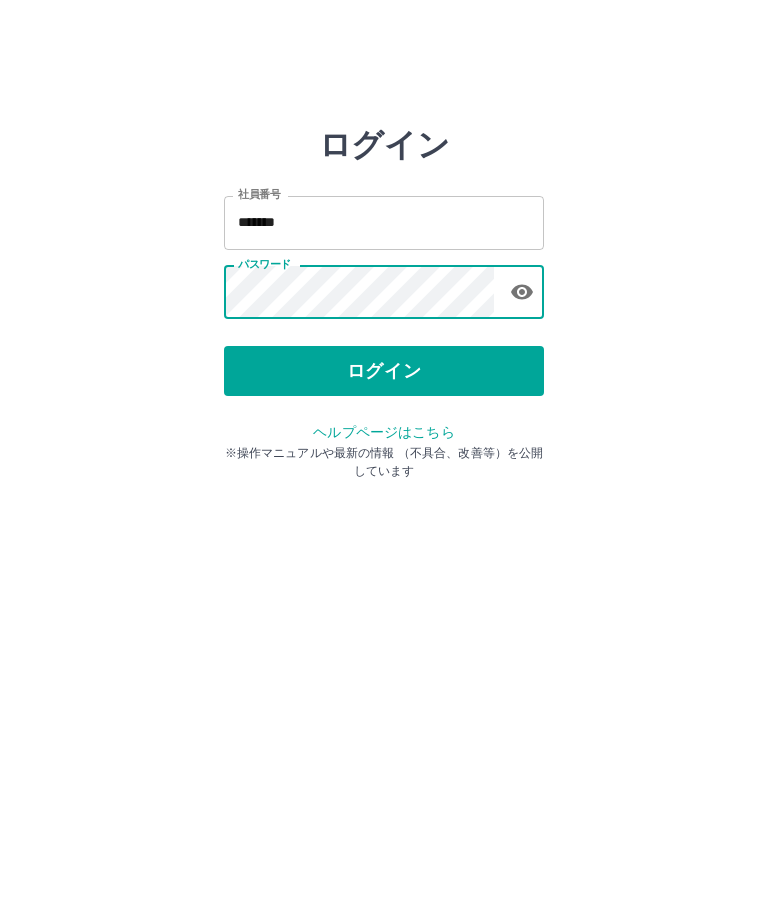 click on "ログイン" at bounding box center (384, 371) 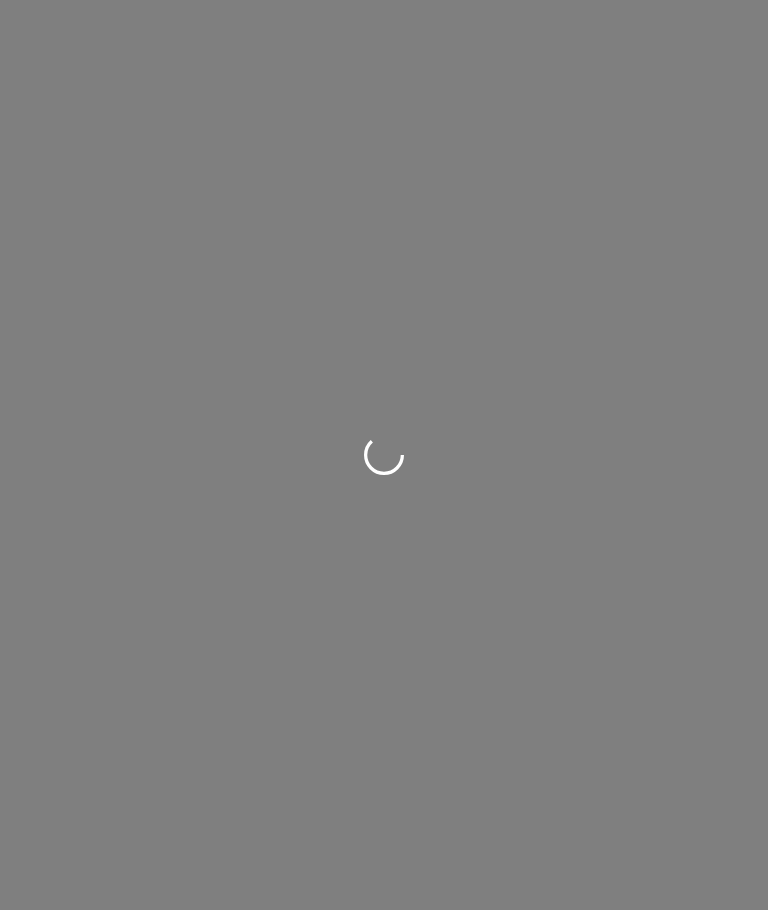 scroll, scrollTop: 0, scrollLeft: 0, axis: both 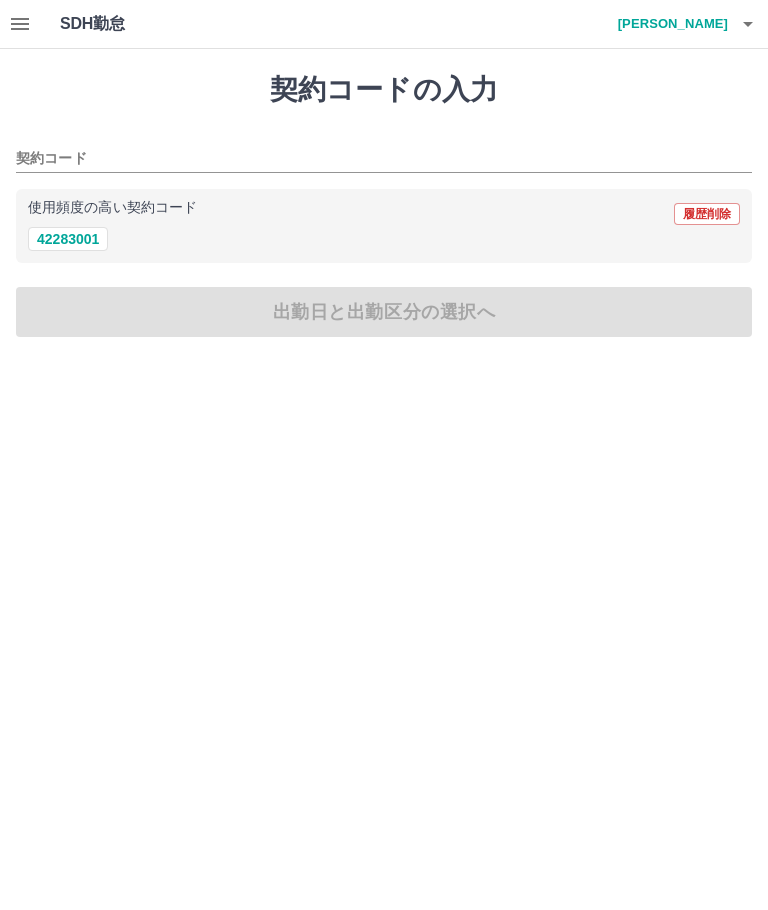 click on "42283001" at bounding box center (68, 239) 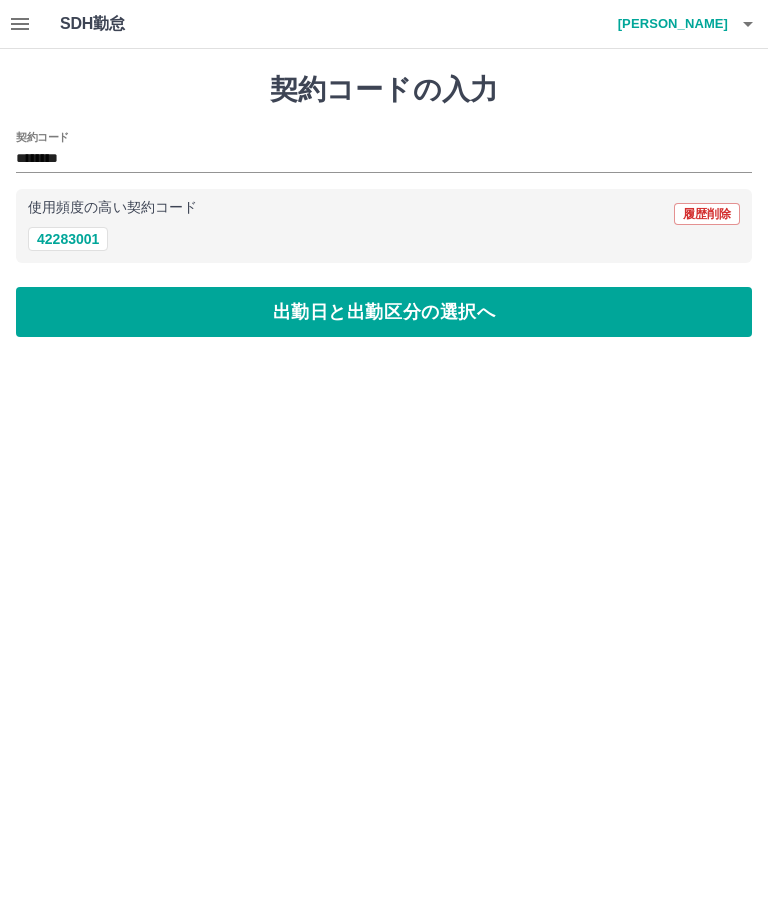type on "********" 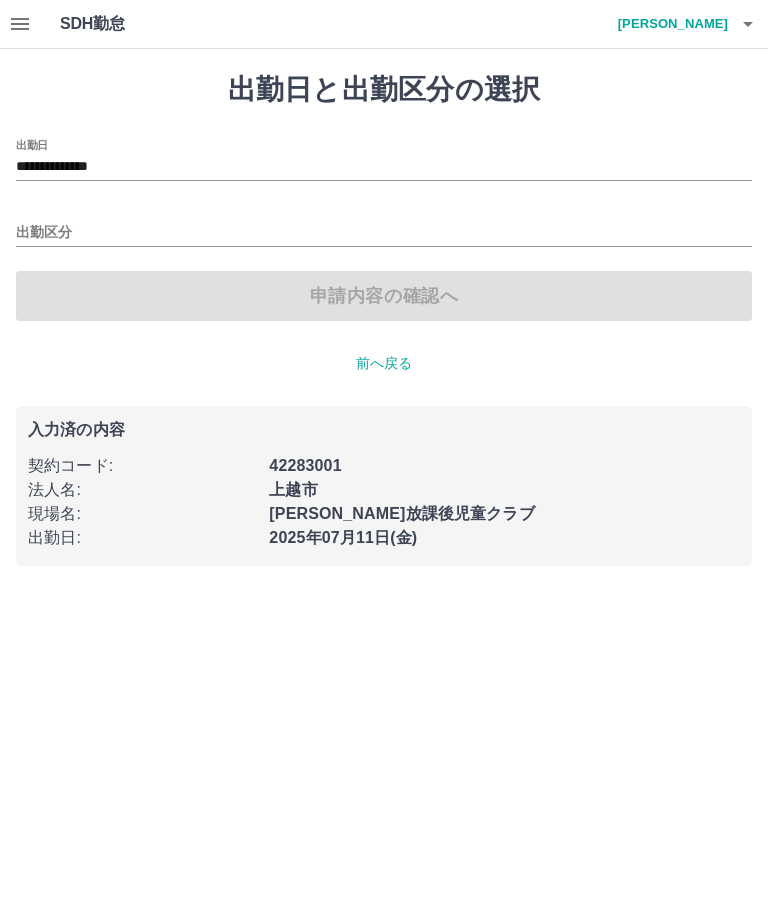 click on "出勤区分" at bounding box center (384, 233) 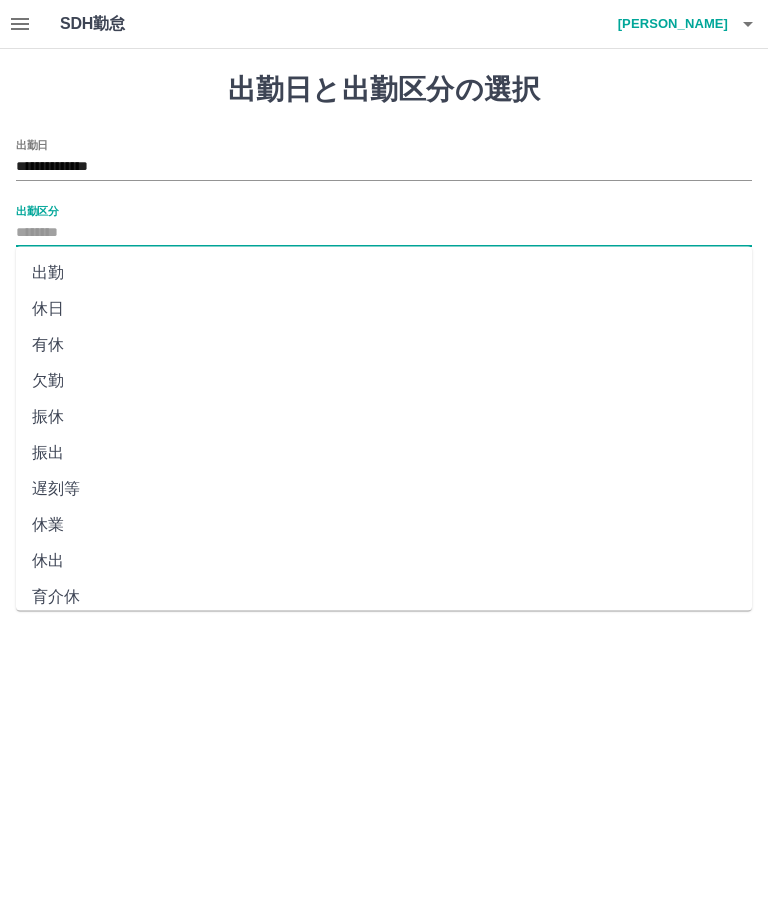 click on "**********" at bounding box center (384, 167) 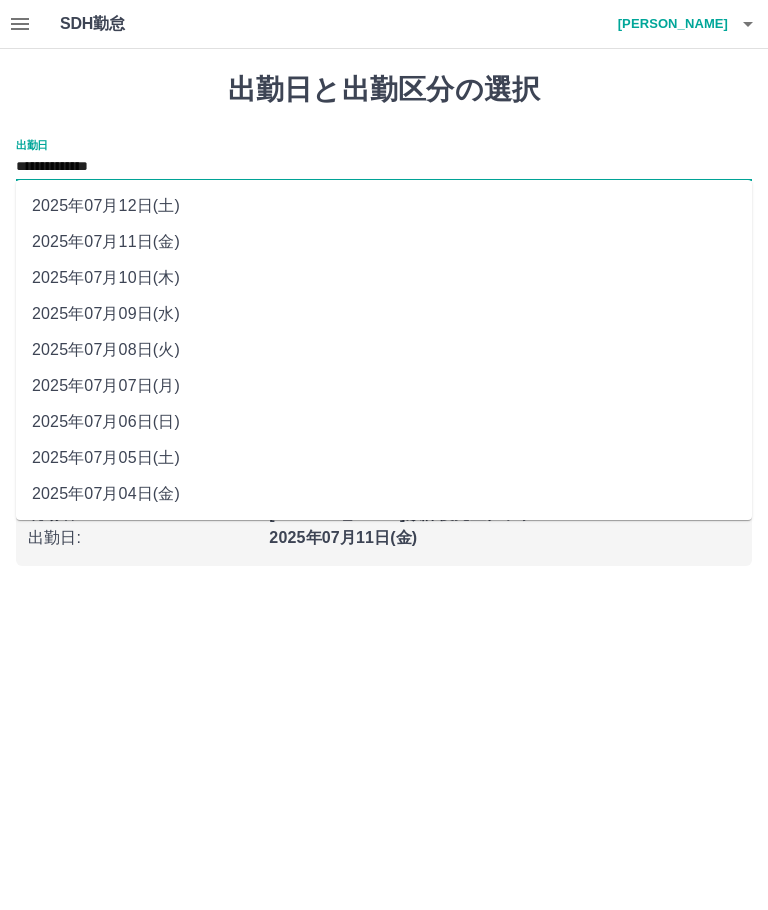 click on "2025年07月09日(水)" at bounding box center [384, 314] 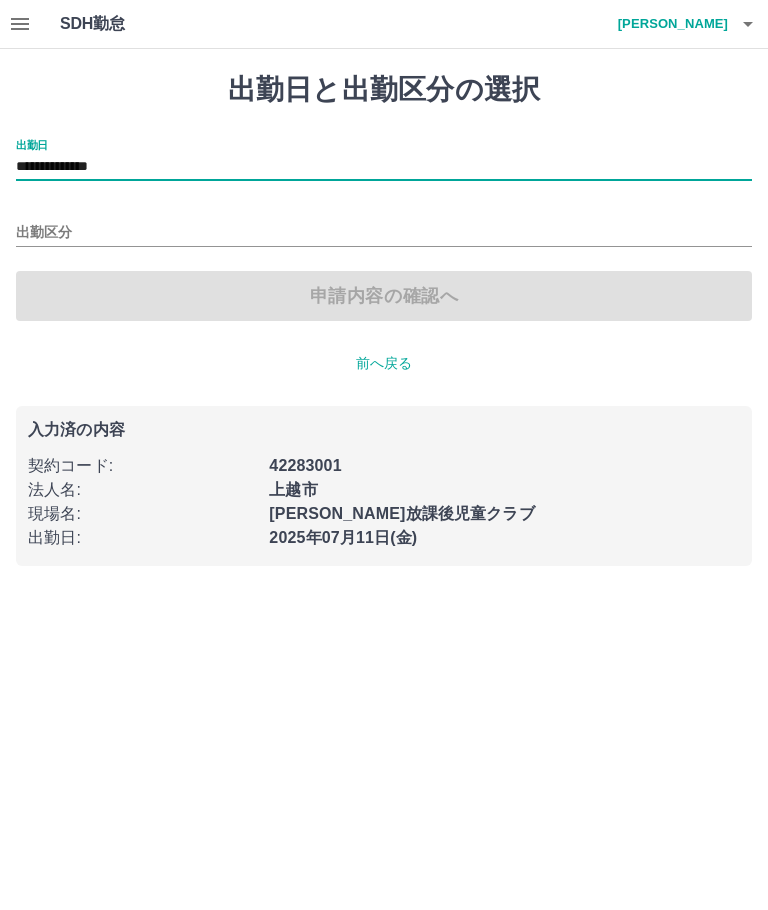 click on "出勤区分" at bounding box center [384, 233] 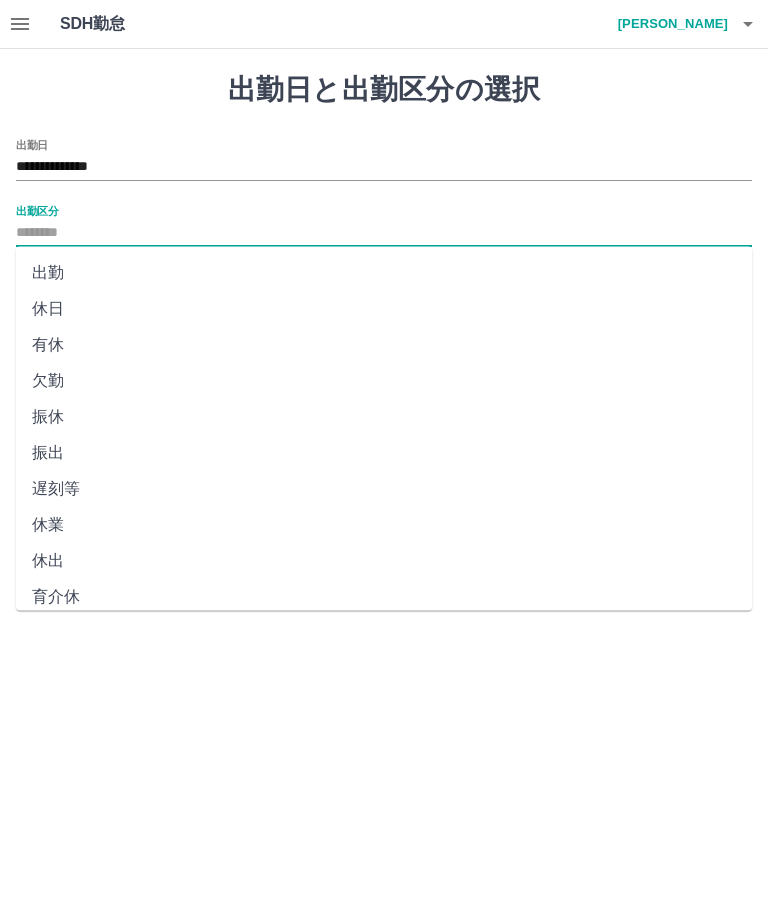 click on "有休" at bounding box center [384, 345] 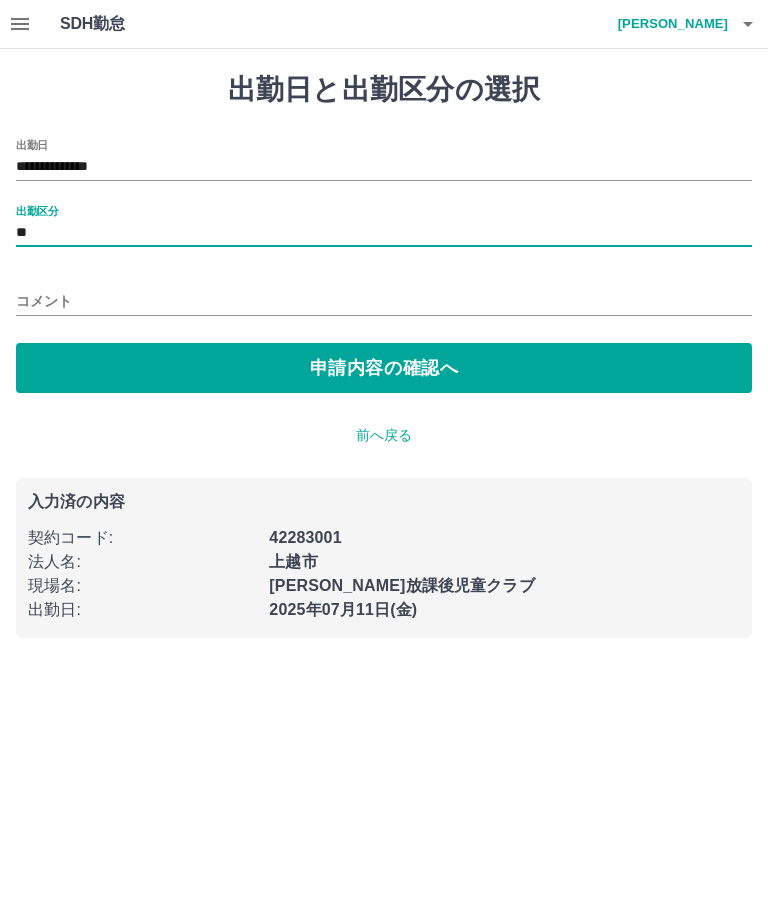 click on "申請内容の確認へ" at bounding box center (384, 368) 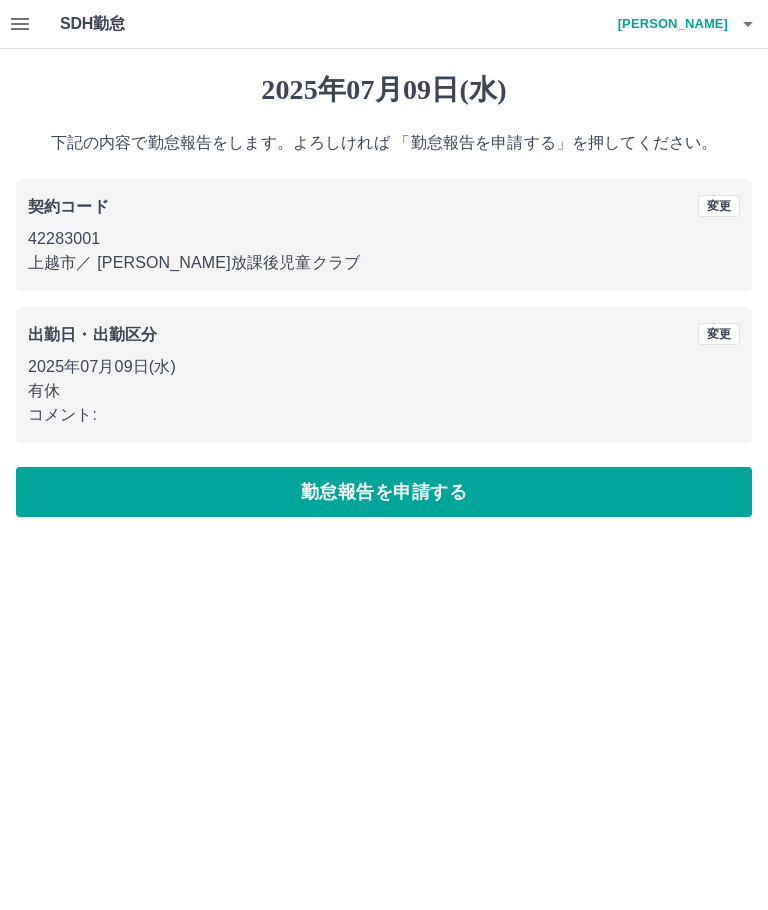 click on "勤怠報告を申請する" at bounding box center [384, 492] 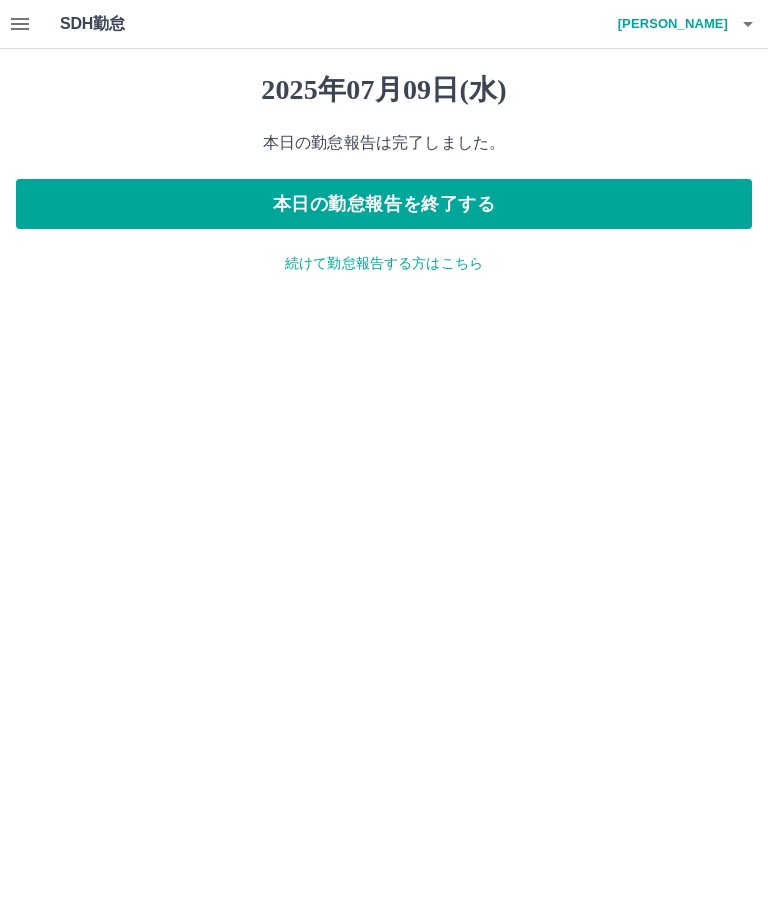click on "続けて勤怠報告する方はこちら" at bounding box center (384, 263) 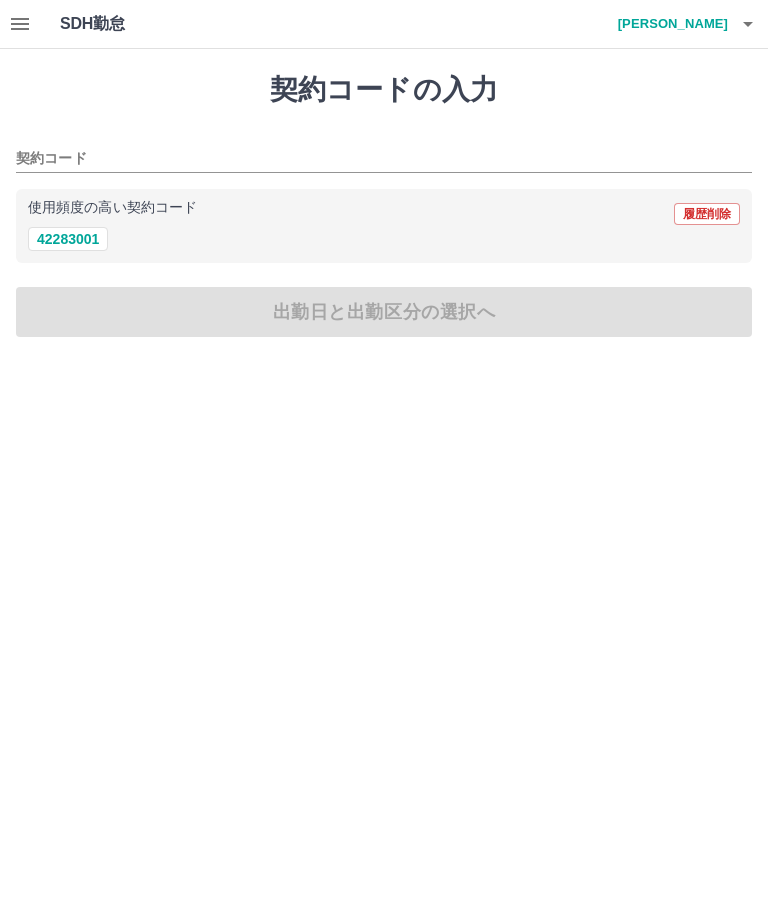 click on "42283001" at bounding box center (68, 239) 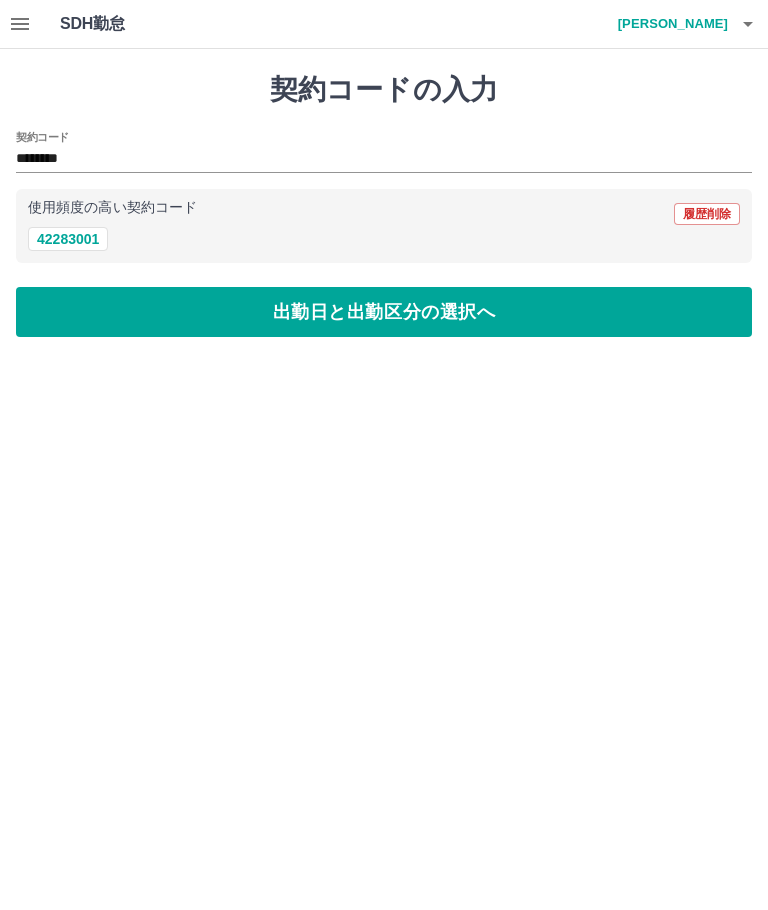 type on "********" 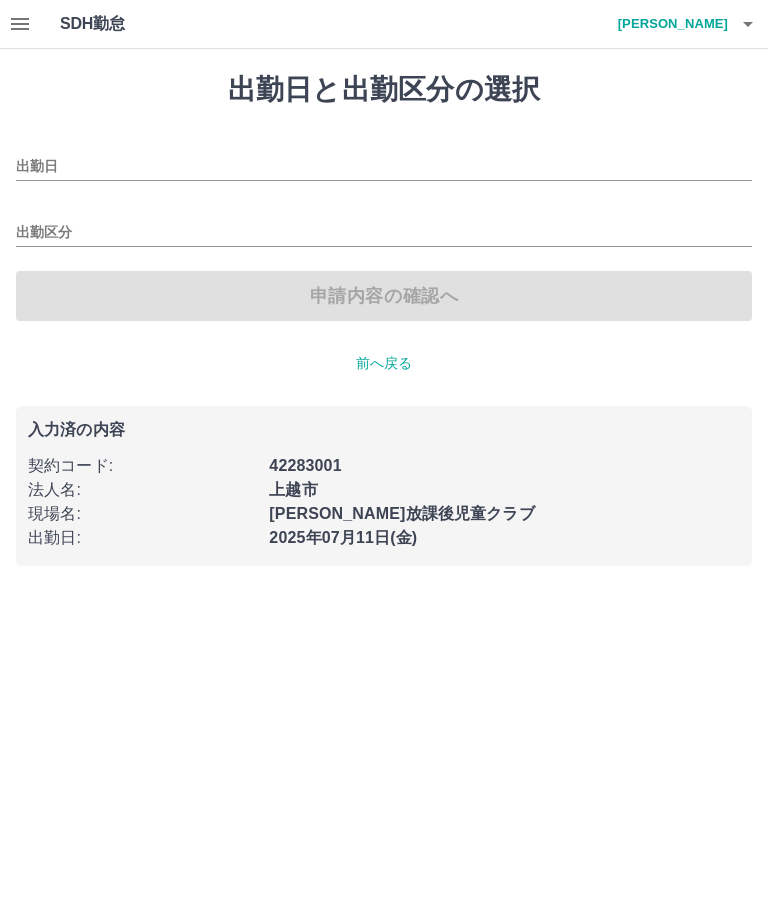 type on "**********" 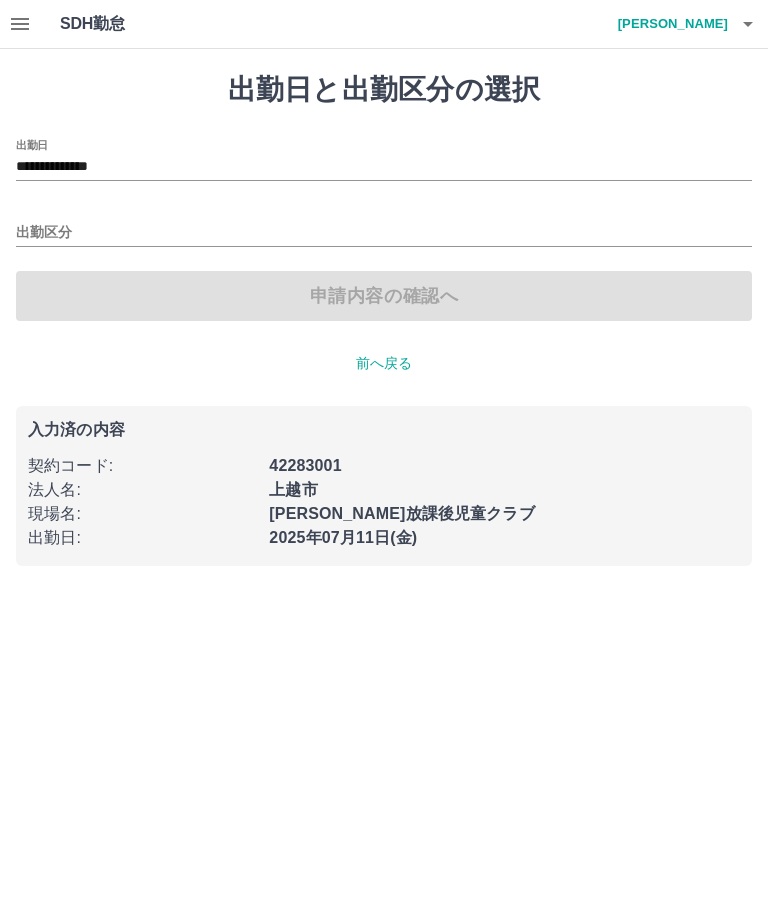 click on "出勤区分" at bounding box center (384, 233) 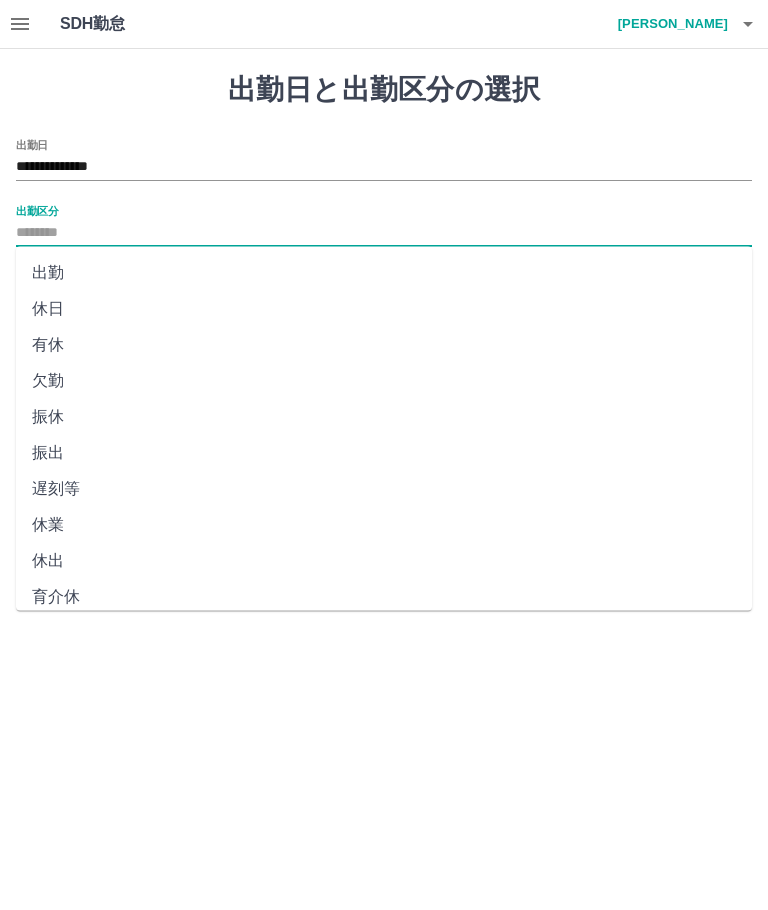 click on "出勤" at bounding box center [384, 273] 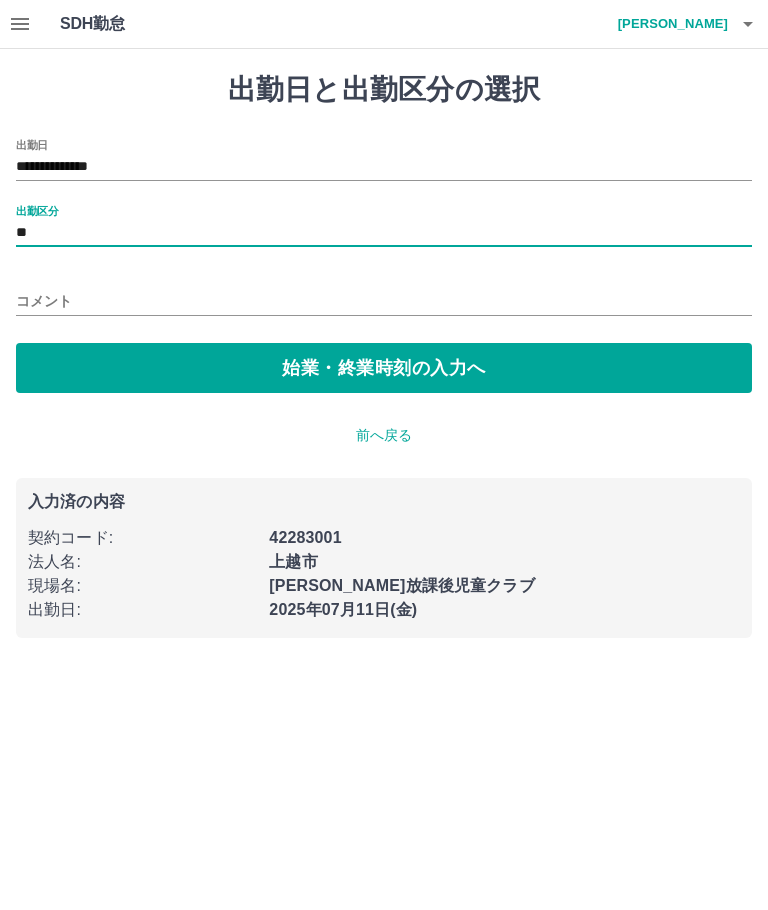 click on "始業・終業時刻の入力へ" at bounding box center [384, 368] 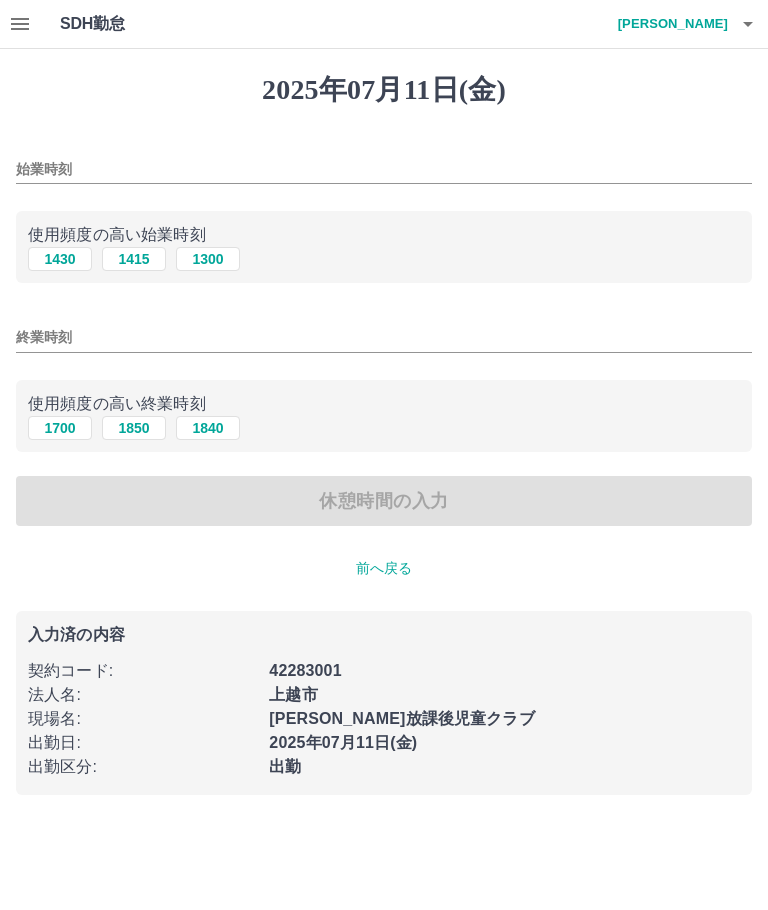 click on "1415" at bounding box center [134, 259] 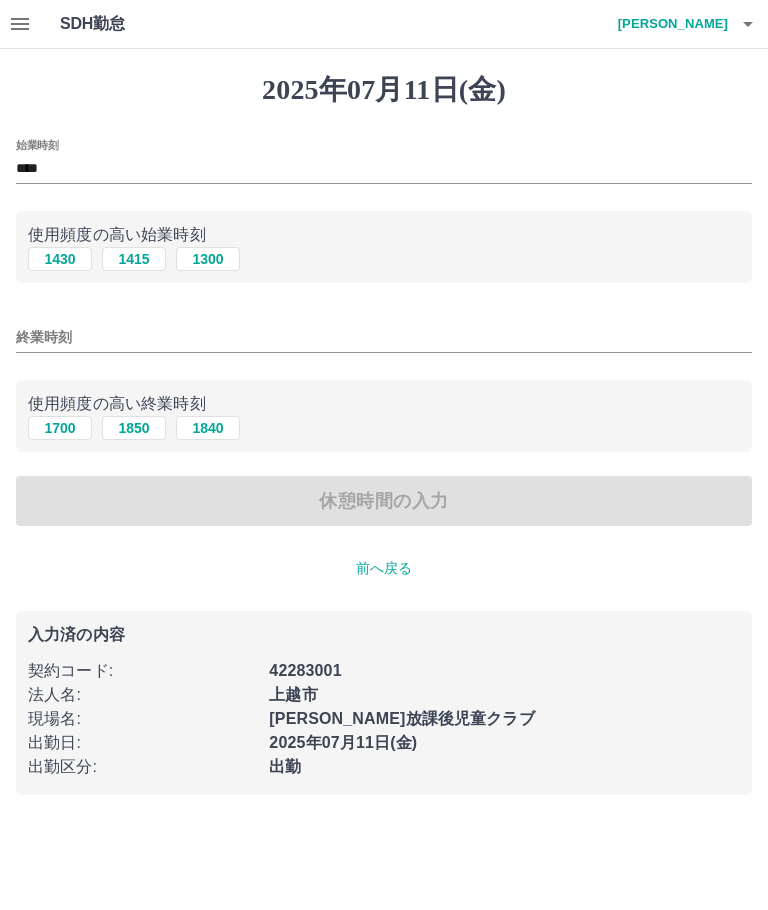 click on "終業時刻" at bounding box center [384, 337] 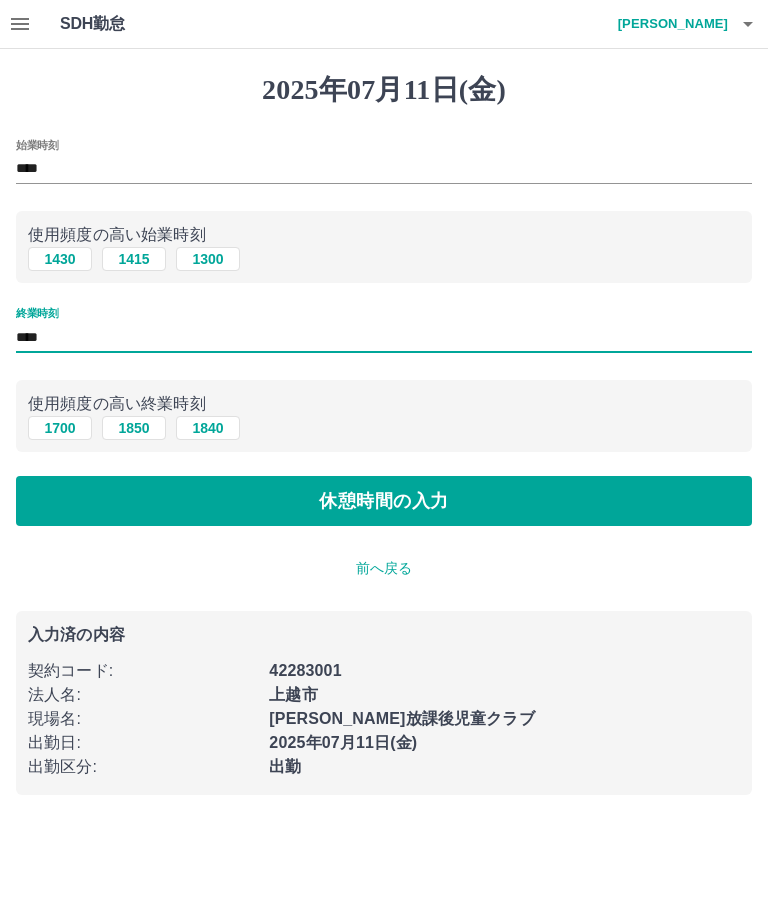 type on "****" 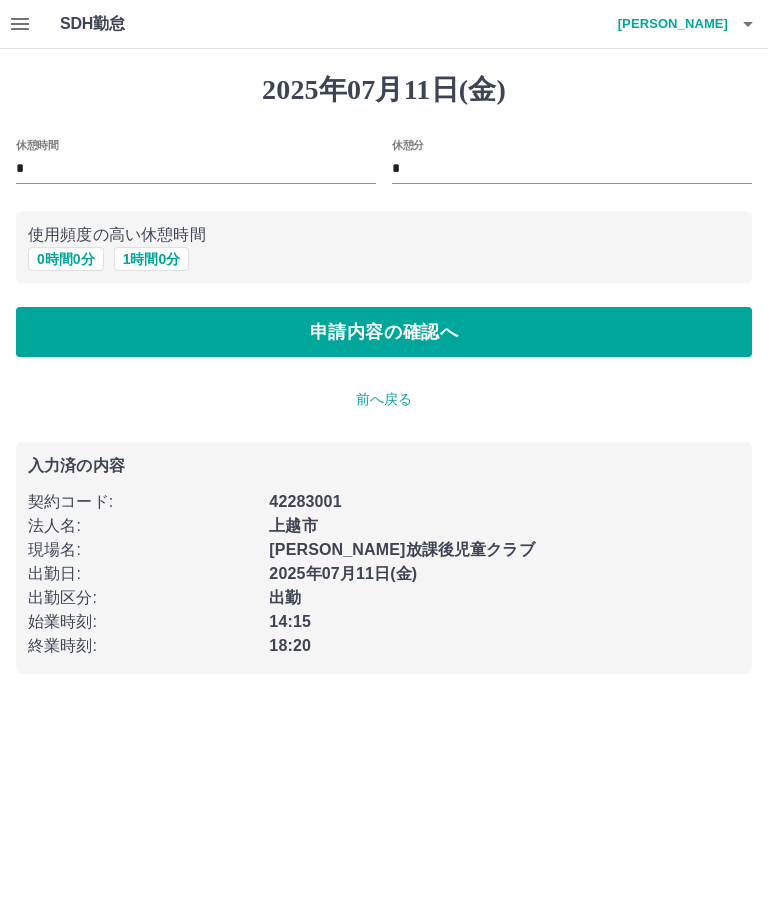 click on "申請内容の確認へ" at bounding box center [384, 332] 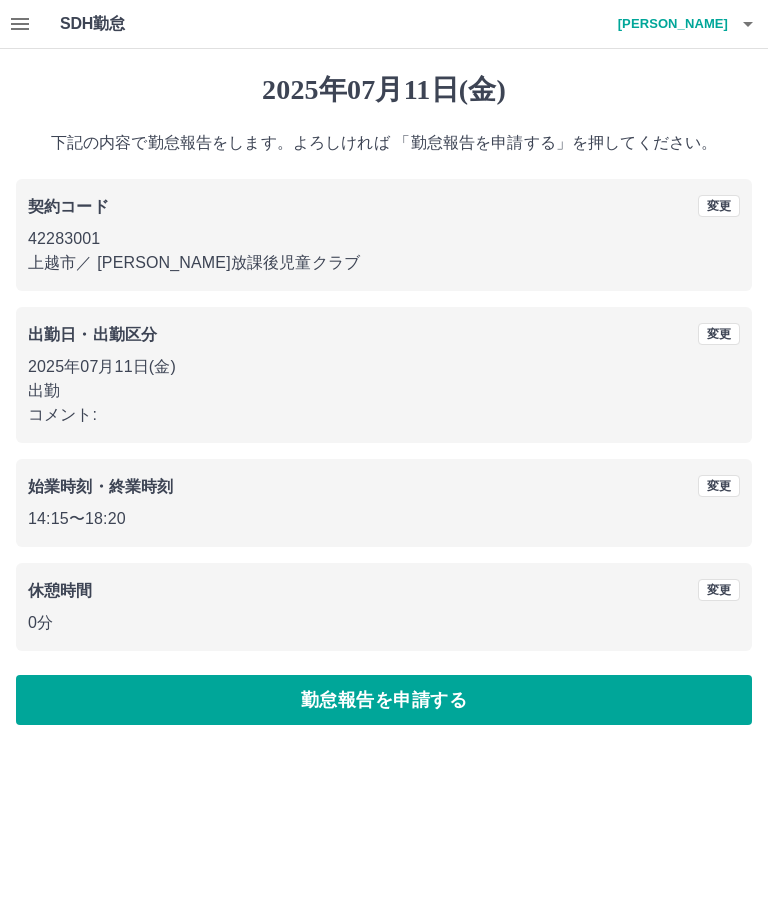 click on "勤怠報告を申請する" at bounding box center [384, 700] 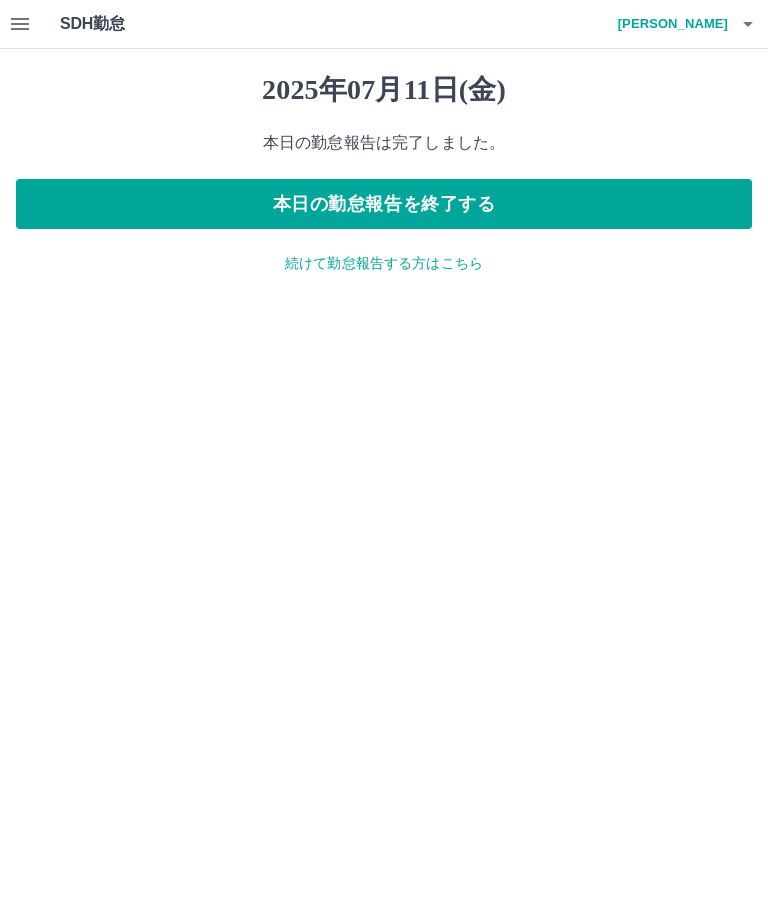 click on "本日の勤怠報告を終了する" at bounding box center [384, 204] 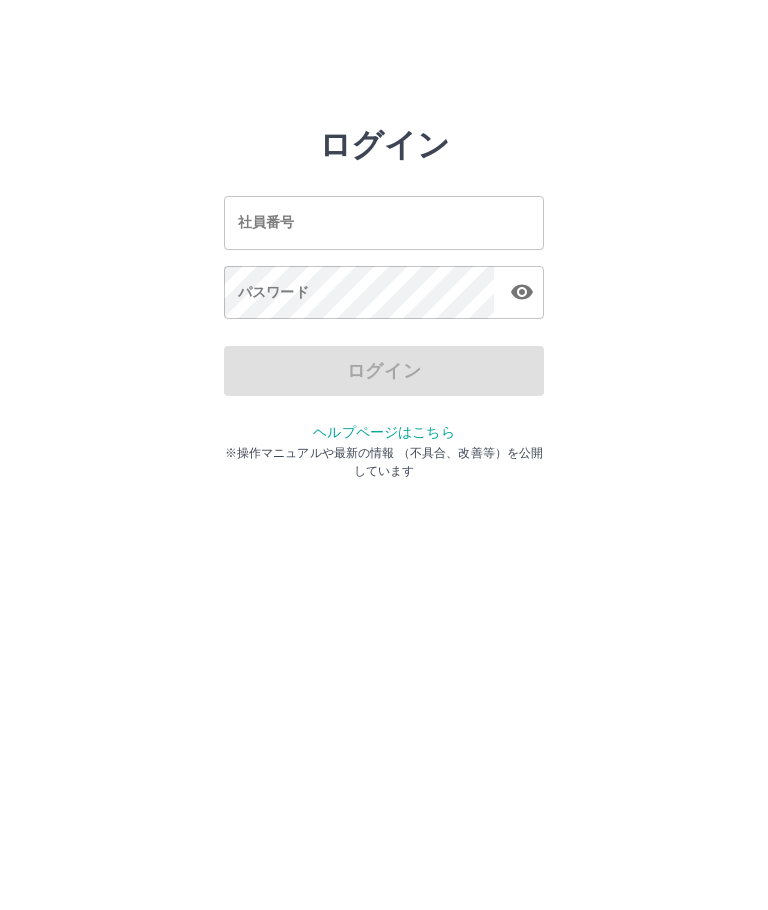scroll, scrollTop: 0, scrollLeft: 0, axis: both 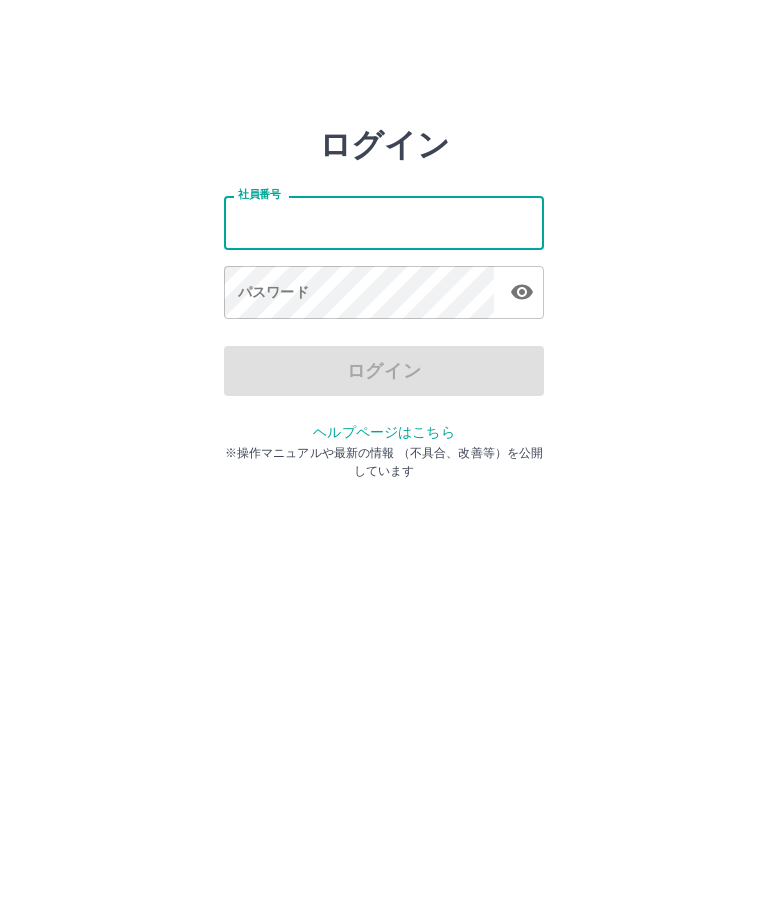 click on "社員番号" at bounding box center (384, 222) 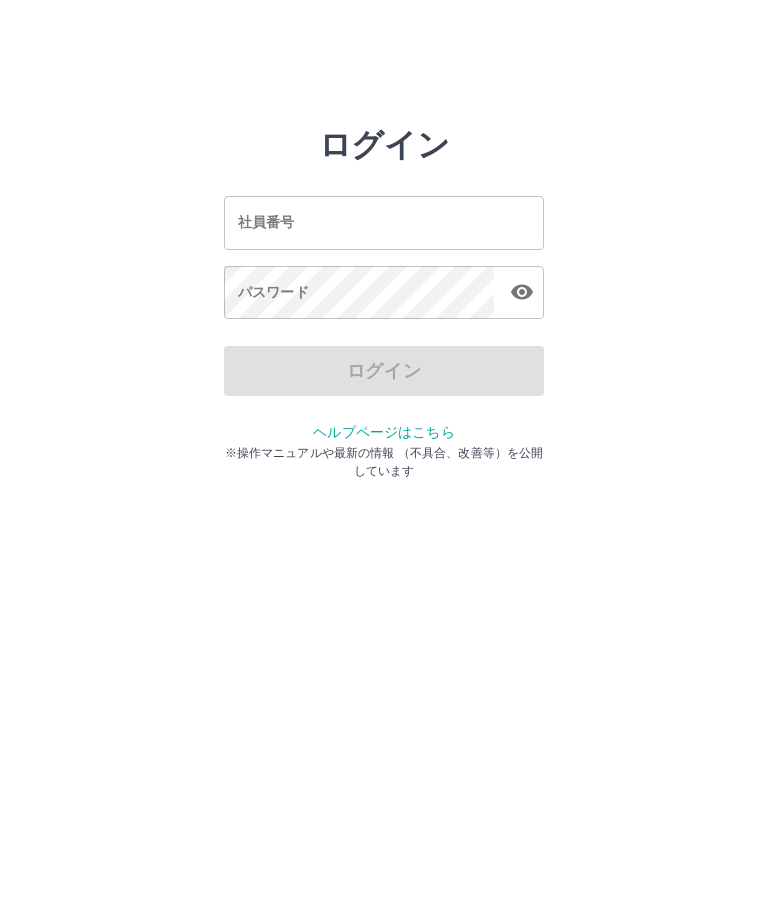 click on "社員番号" at bounding box center (384, 222) 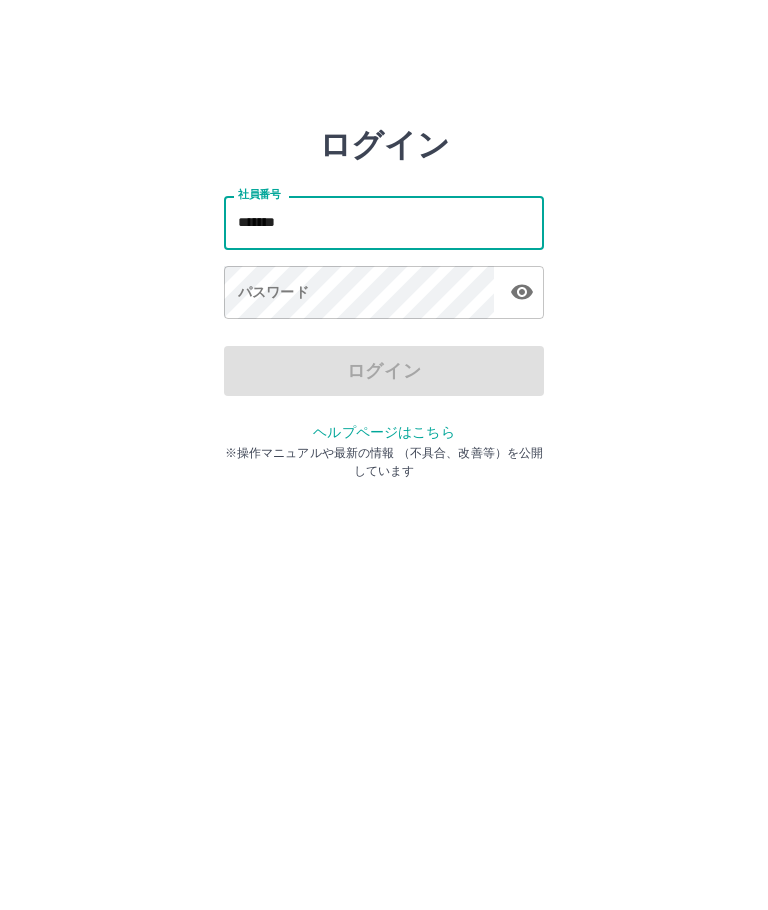 type on "*******" 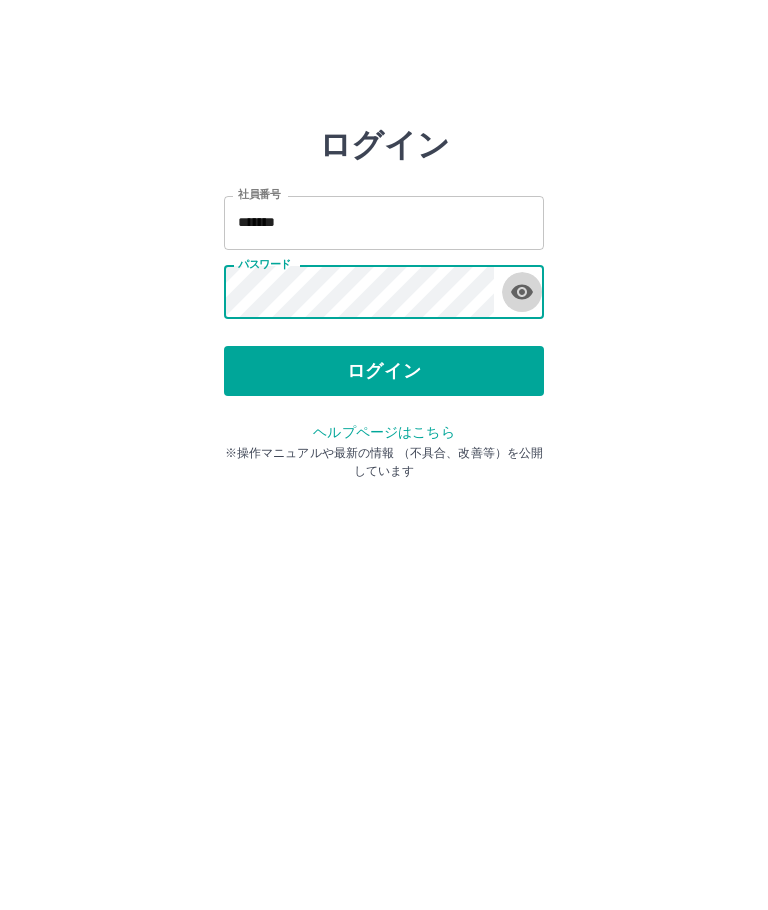 click 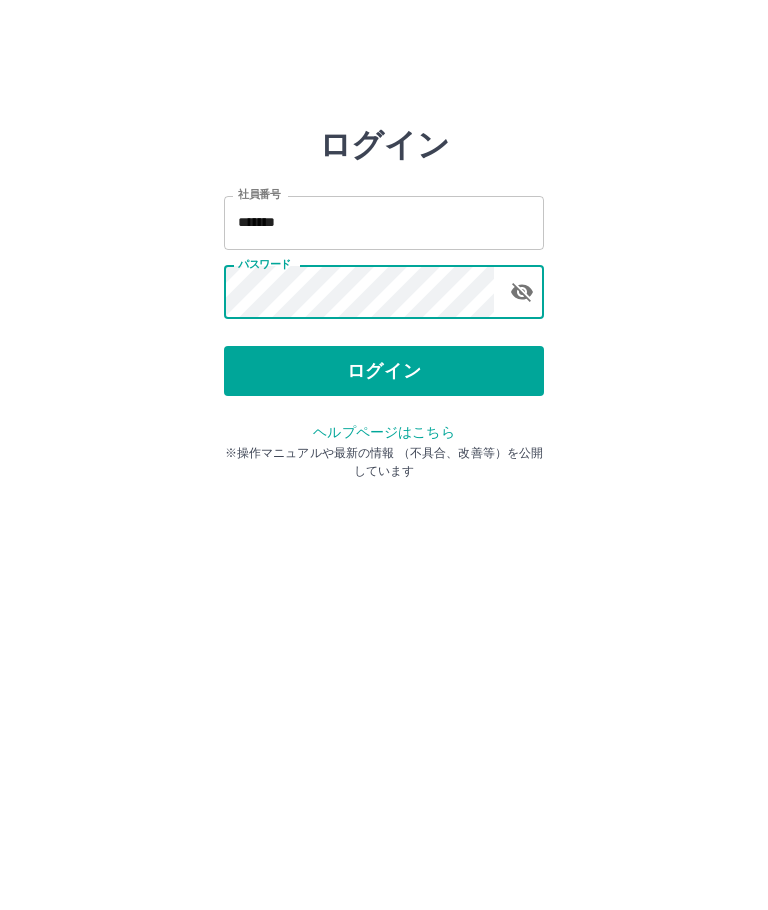 click on "ログイン" at bounding box center (384, 371) 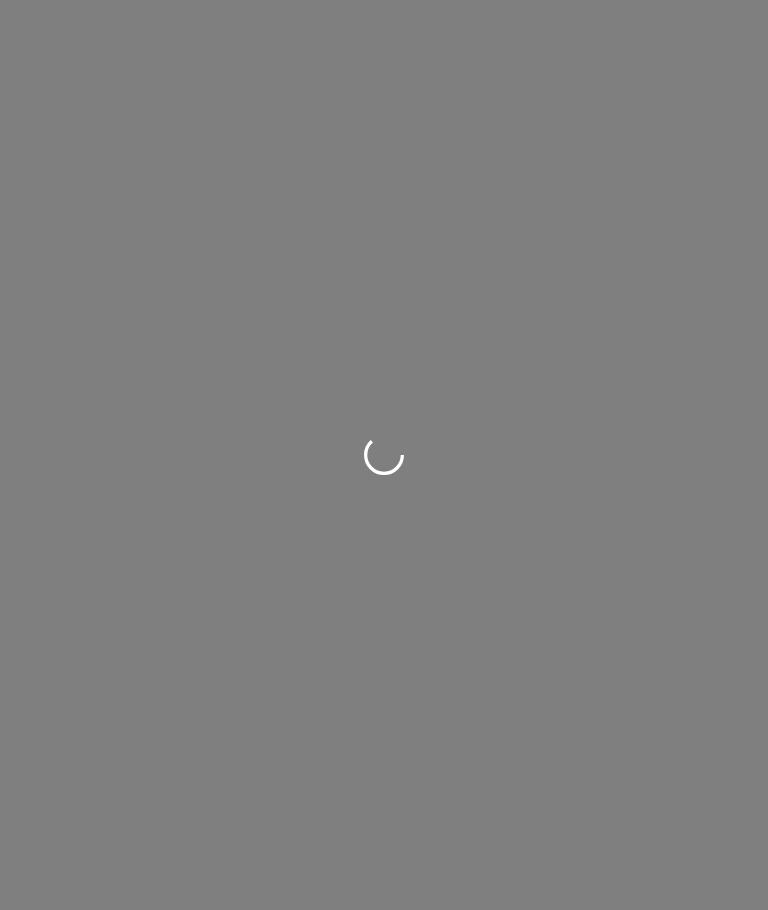 scroll, scrollTop: 0, scrollLeft: 0, axis: both 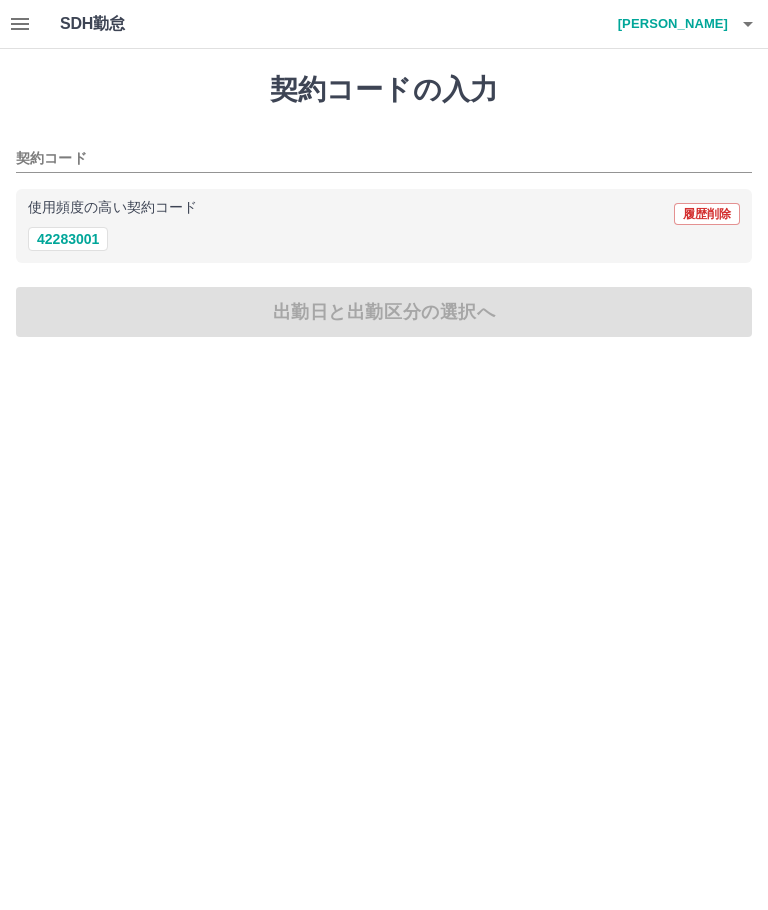 click on "42283001" at bounding box center (68, 239) 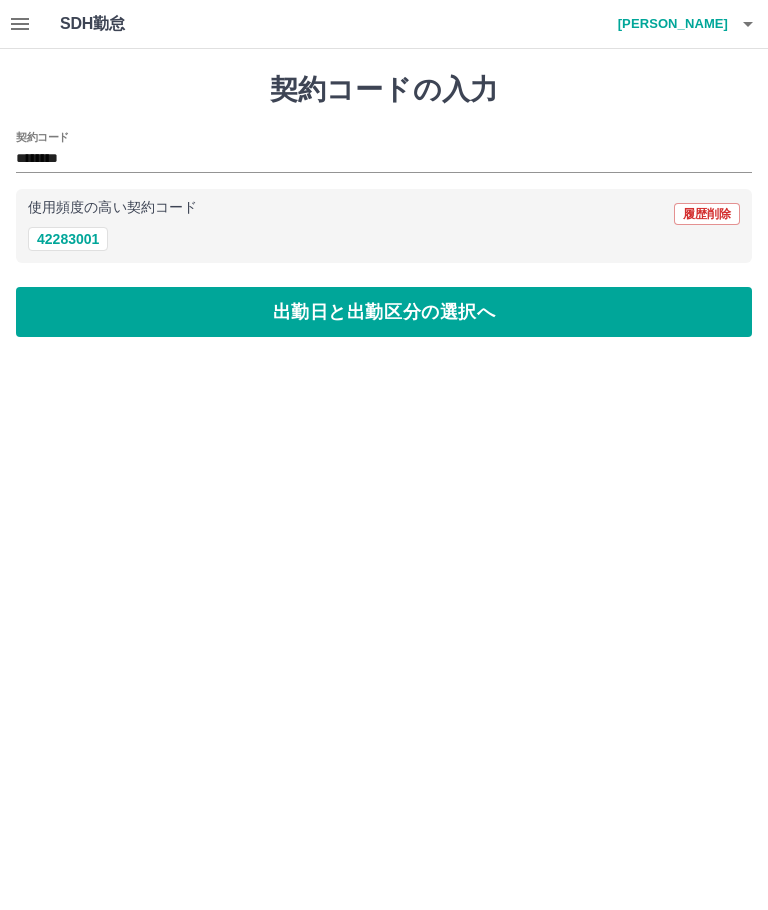 click on "出勤日と出勤区分の選択へ" at bounding box center (384, 312) 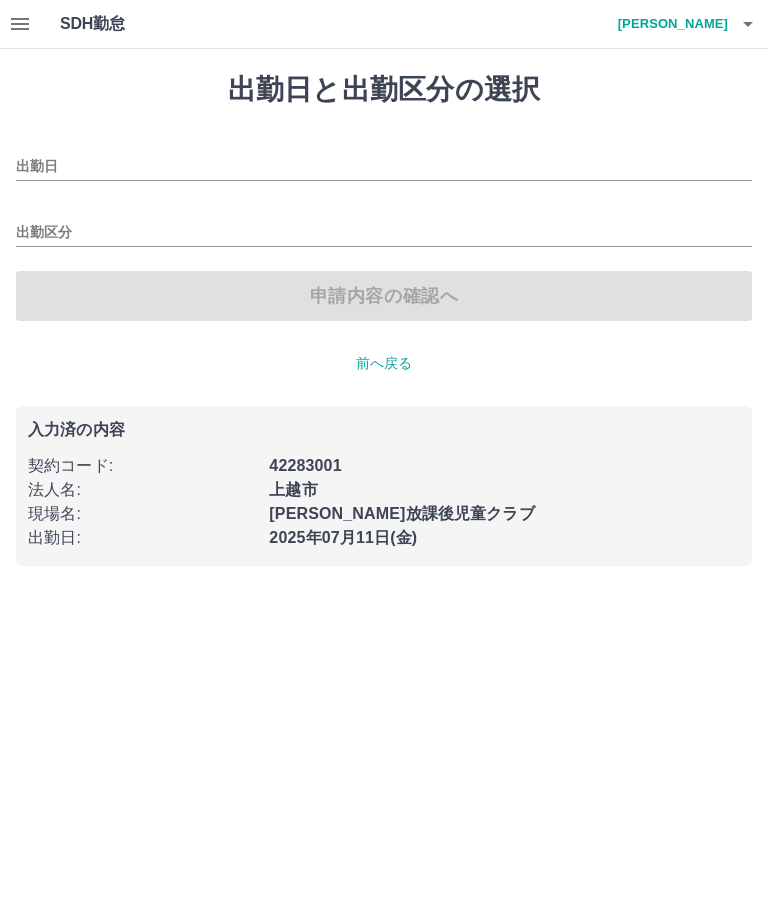 type on "**********" 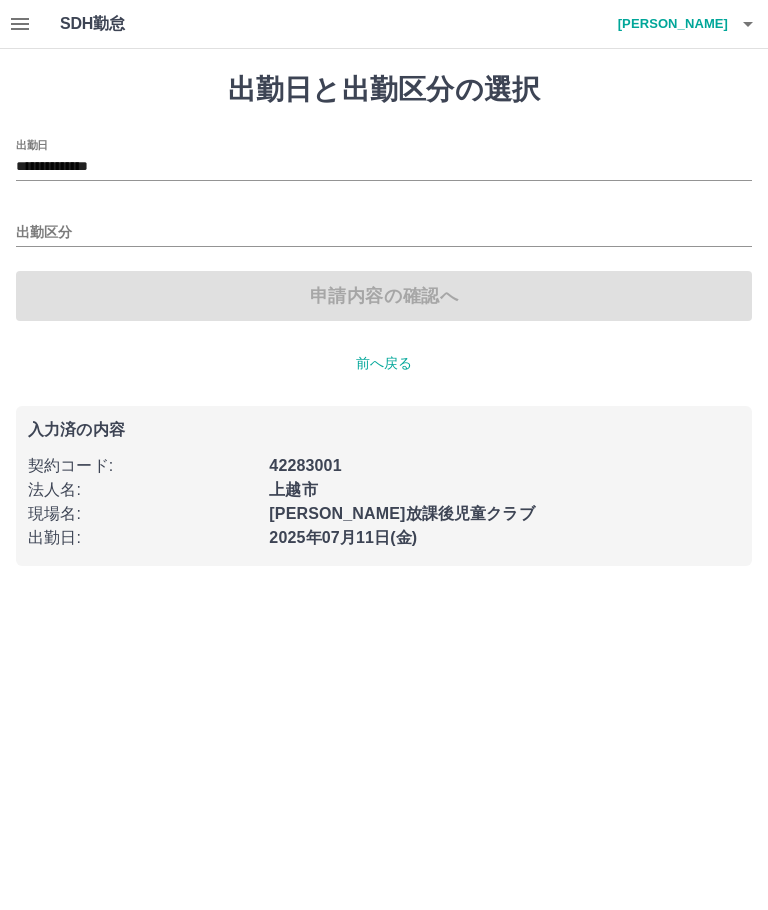 click on "出勤区分" at bounding box center [384, 233] 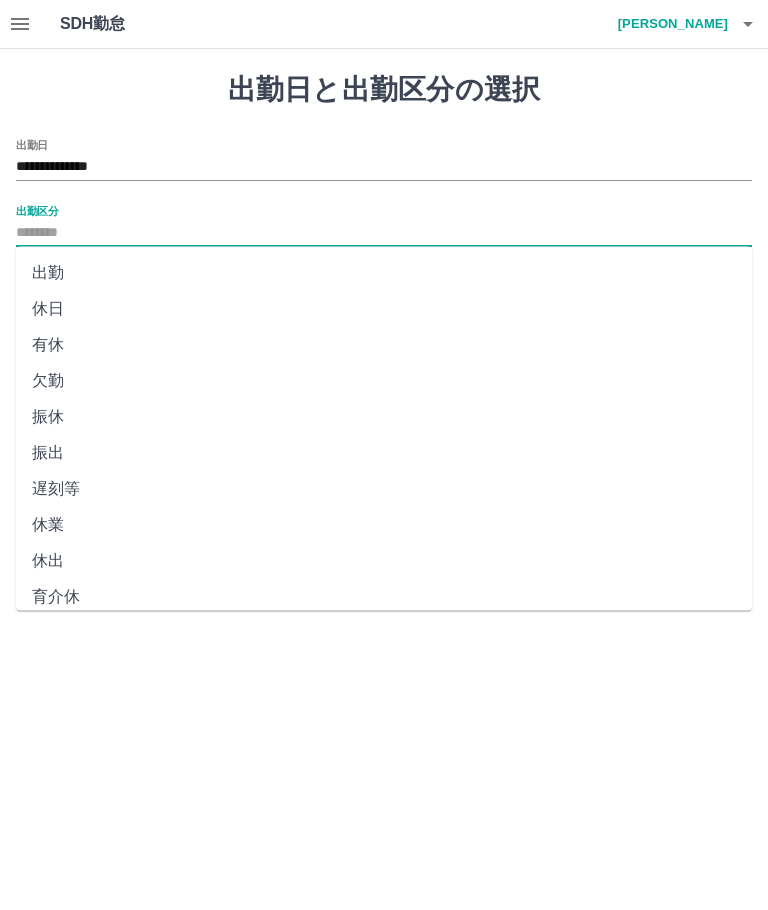 click on "出勤" at bounding box center (384, 273) 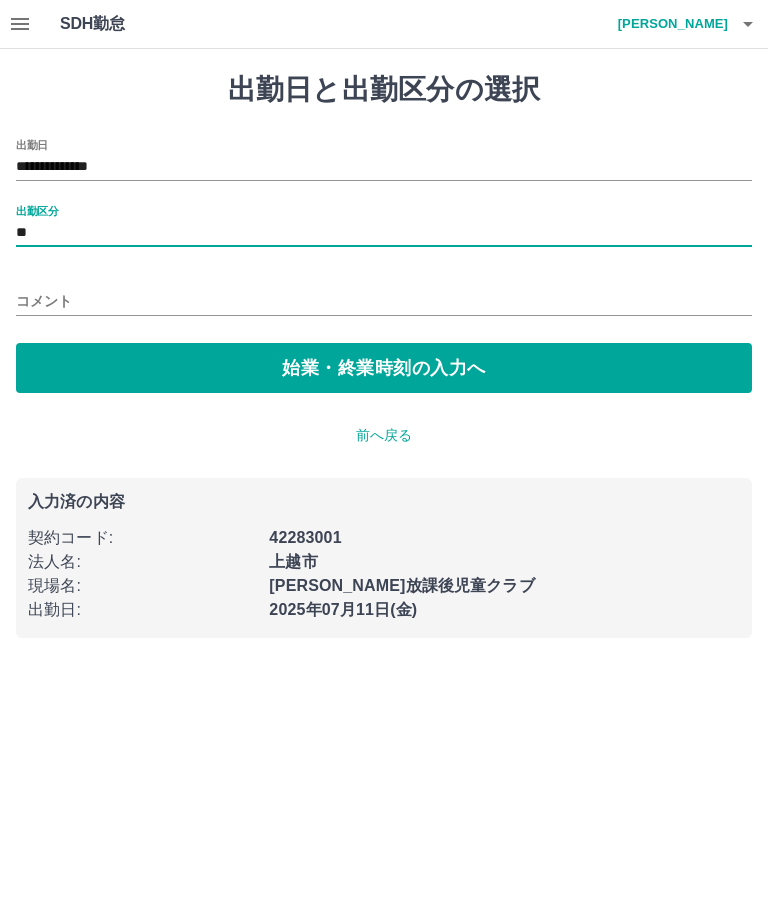 click on "始業・終業時刻の入力へ" at bounding box center (384, 368) 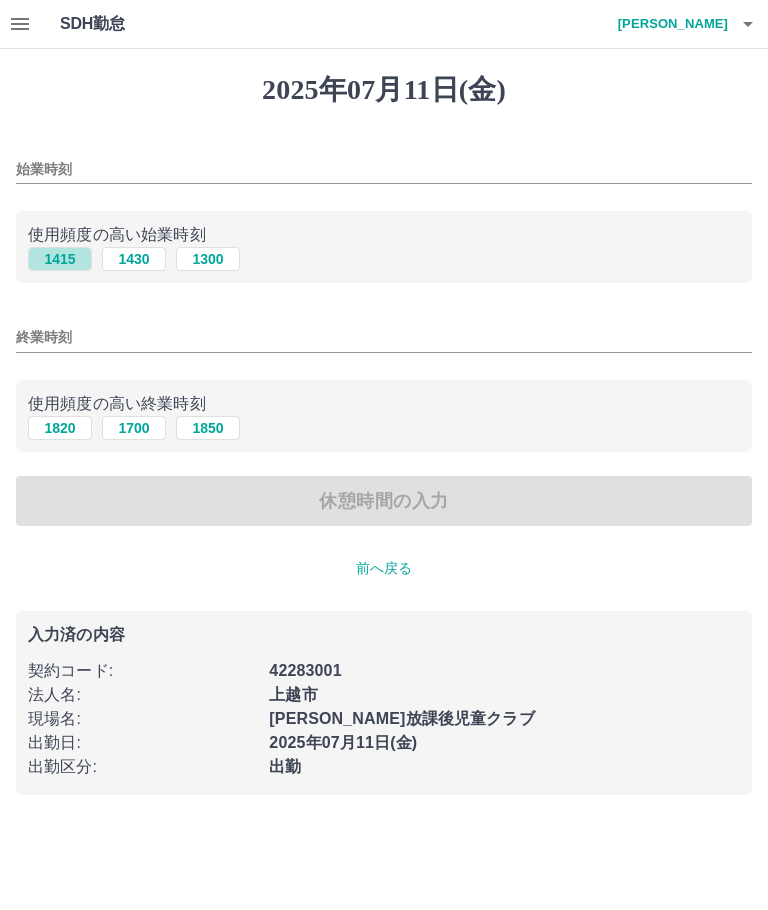 click on "1415" at bounding box center [60, 259] 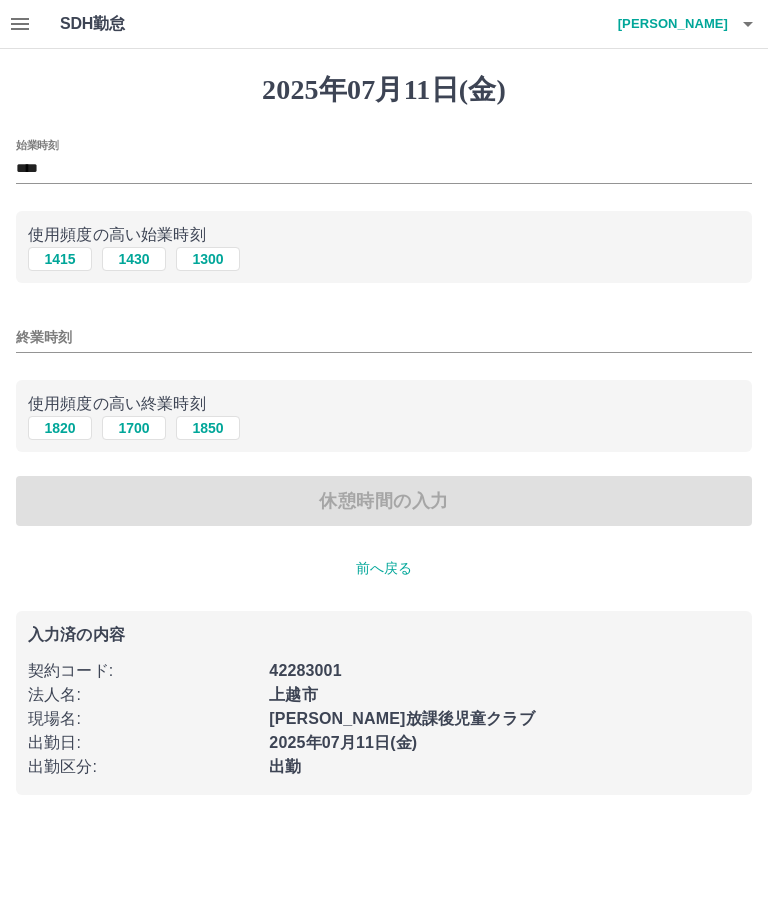 click on "1820" at bounding box center (60, 428) 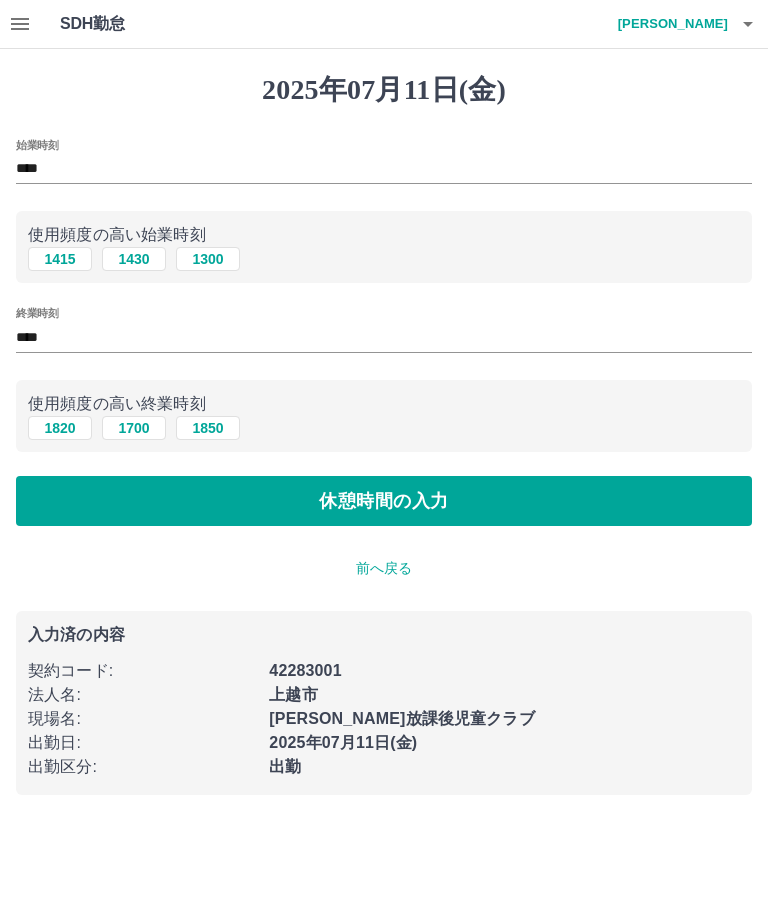 click on "休憩時間の入力" at bounding box center [384, 501] 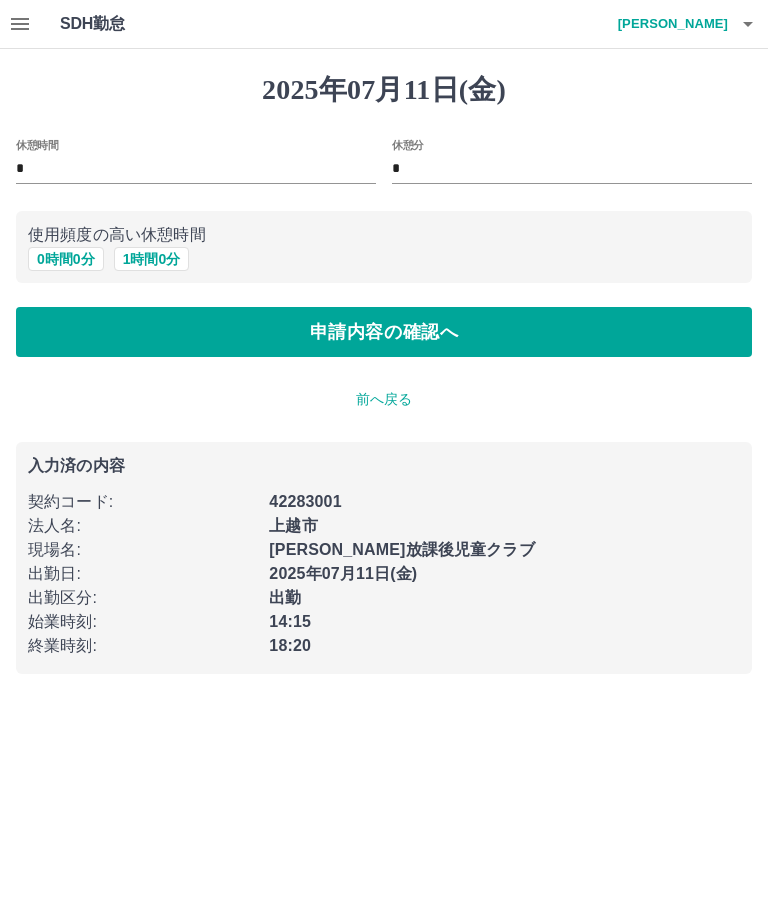 click on "申請内容の確認へ" at bounding box center [384, 332] 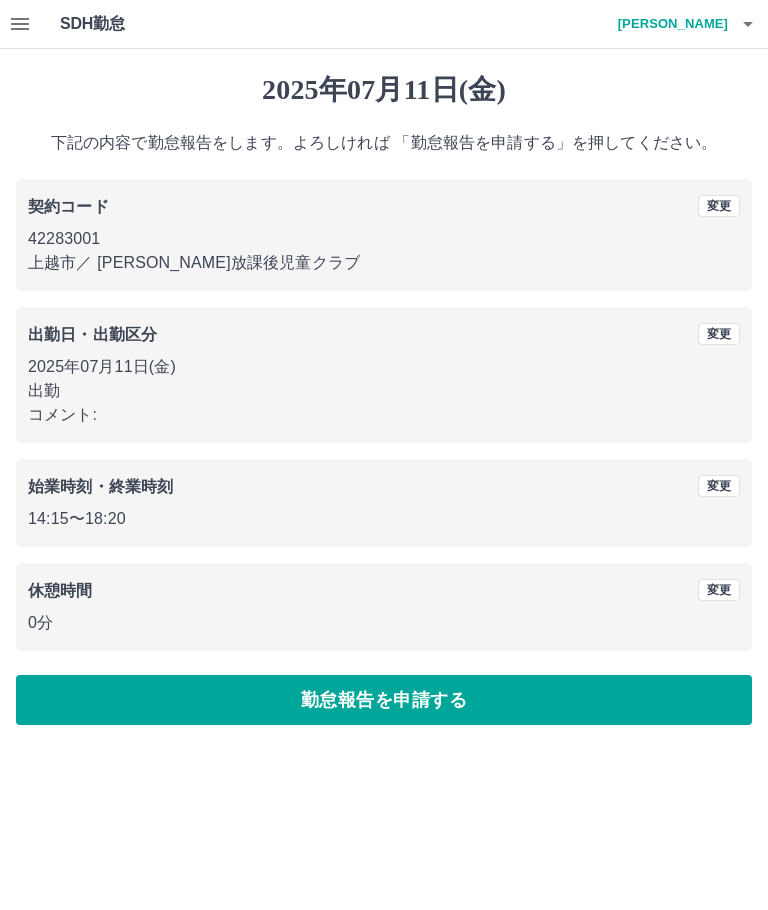 click on "勤怠報告を申請する" at bounding box center [384, 700] 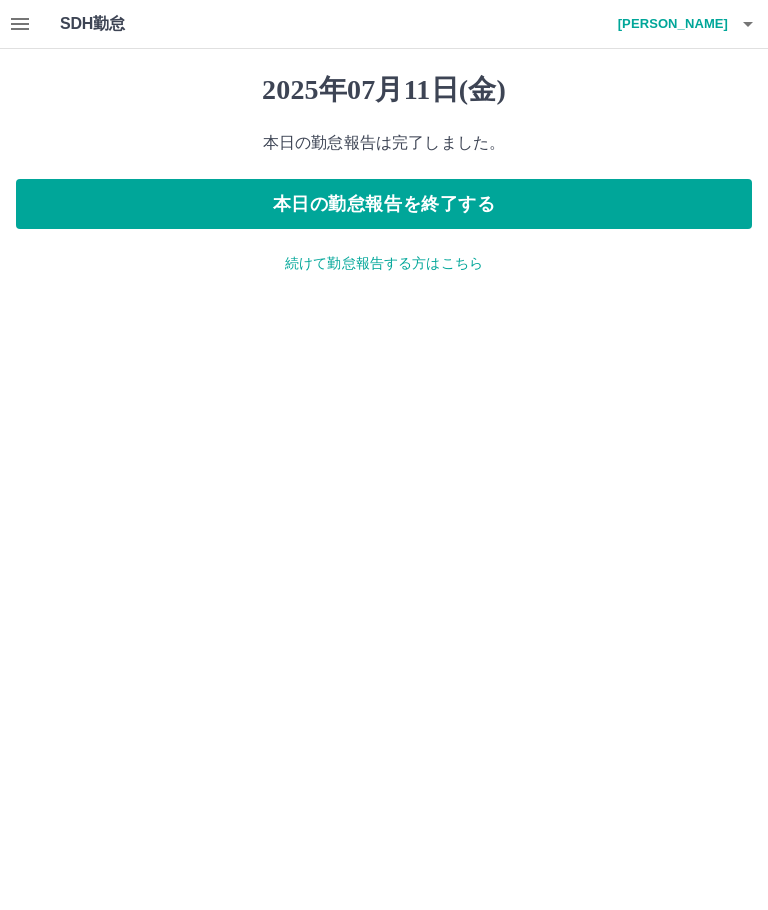 click on "本日の勤怠報告を終了する" at bounding box center (384, 204) 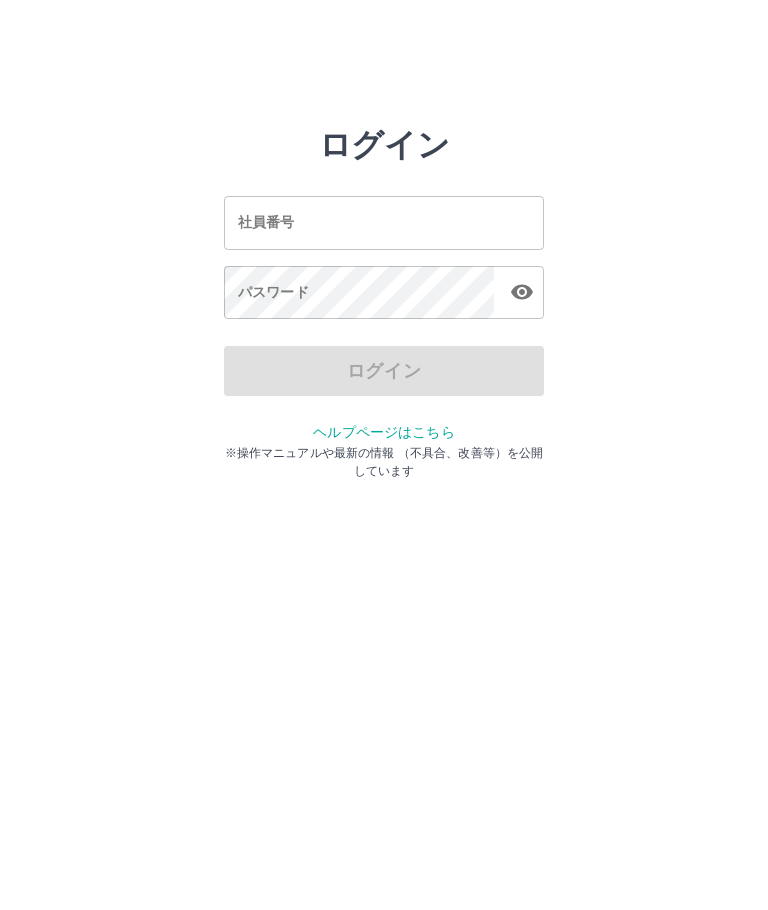 scroll, scrollTop: 0, scrollLeft: 0, axis: both 